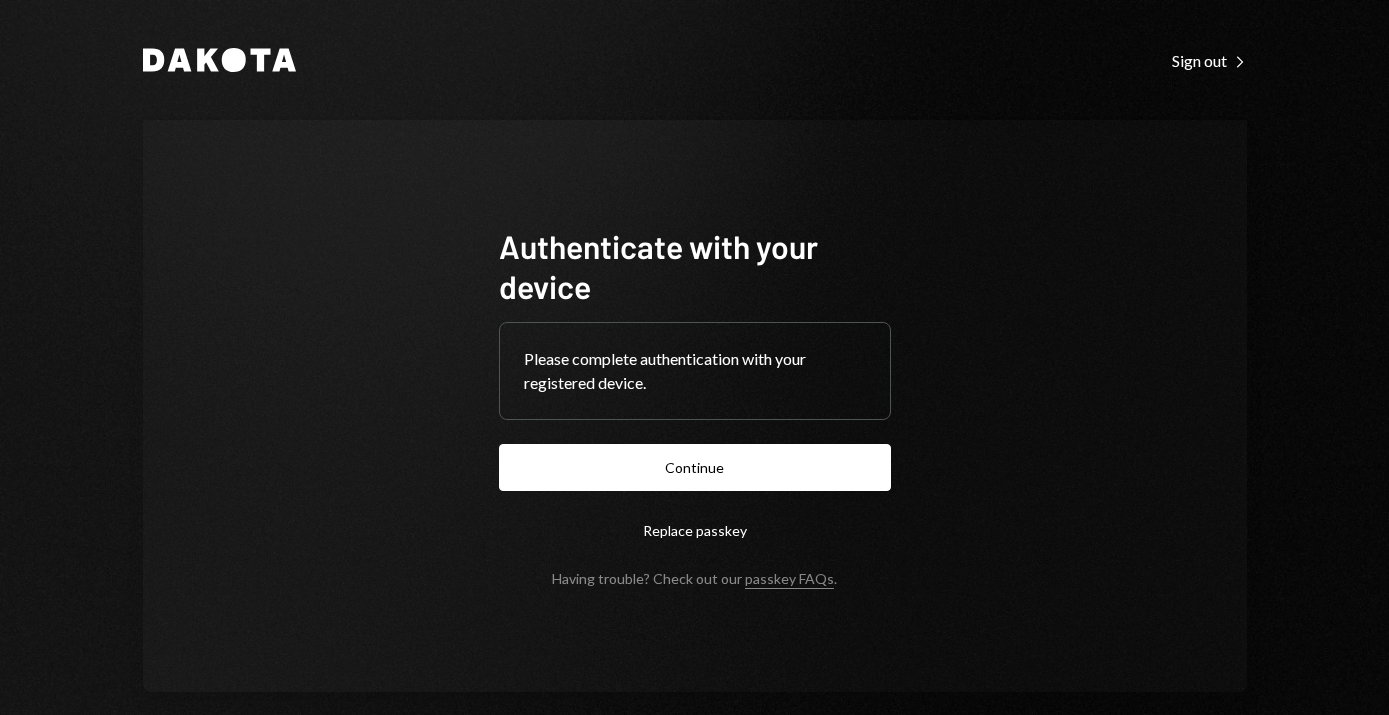 scroll, scrollTop: 0, scrollLeft: 0, axis: both 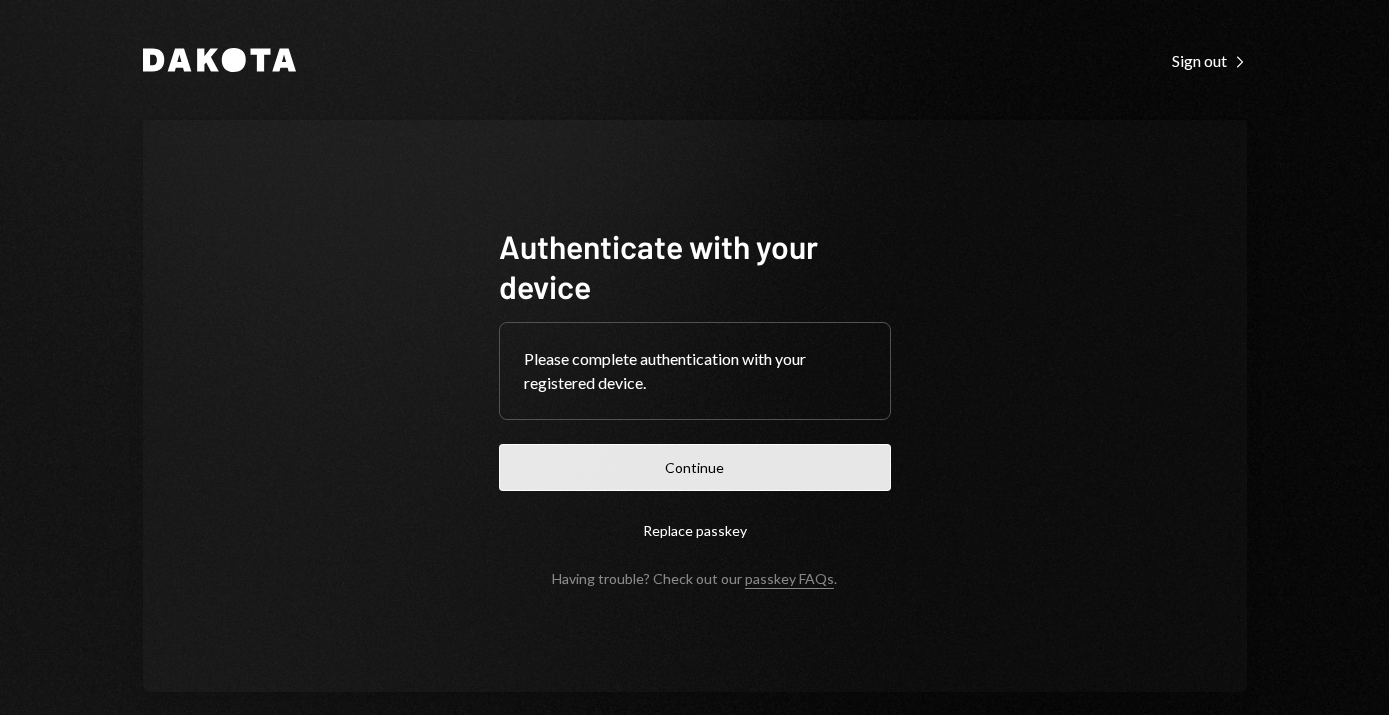 click on "Continue" at bounding box center [695, 467] 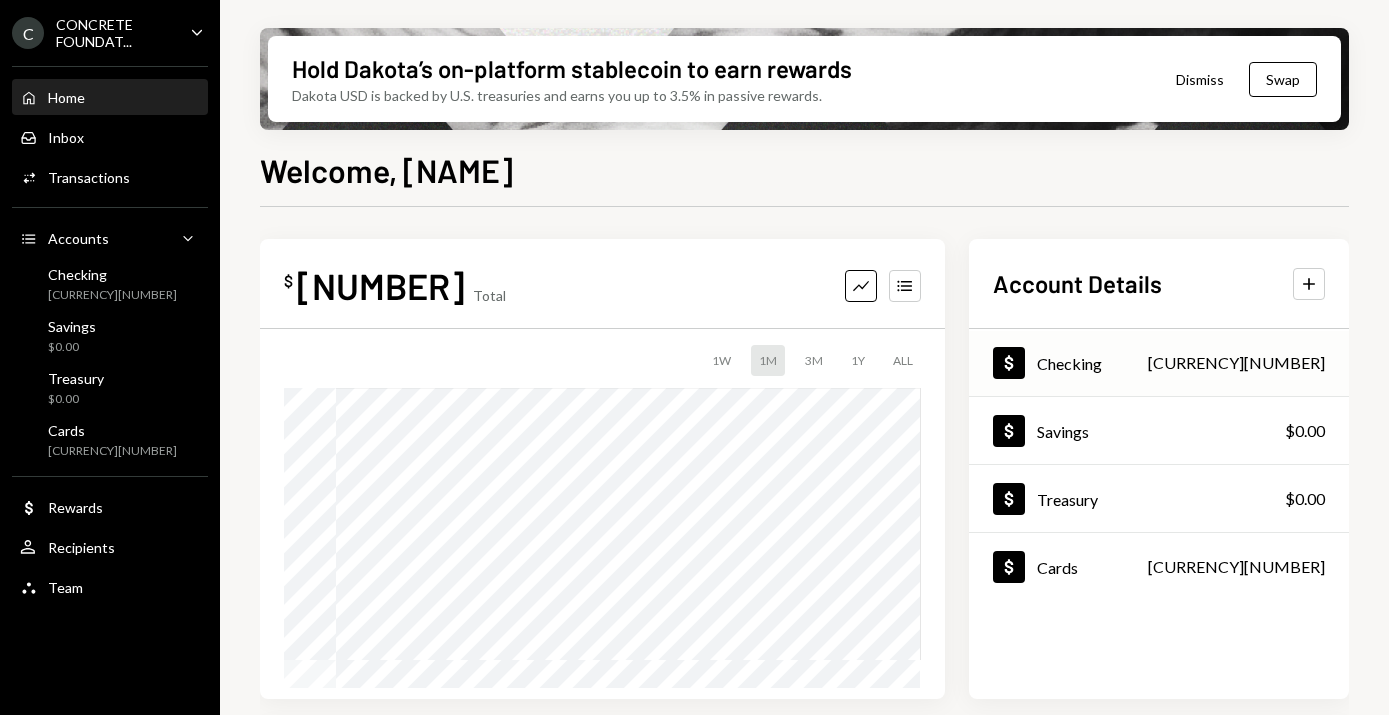 click on "Checking" at bounding box center (1069, 363) 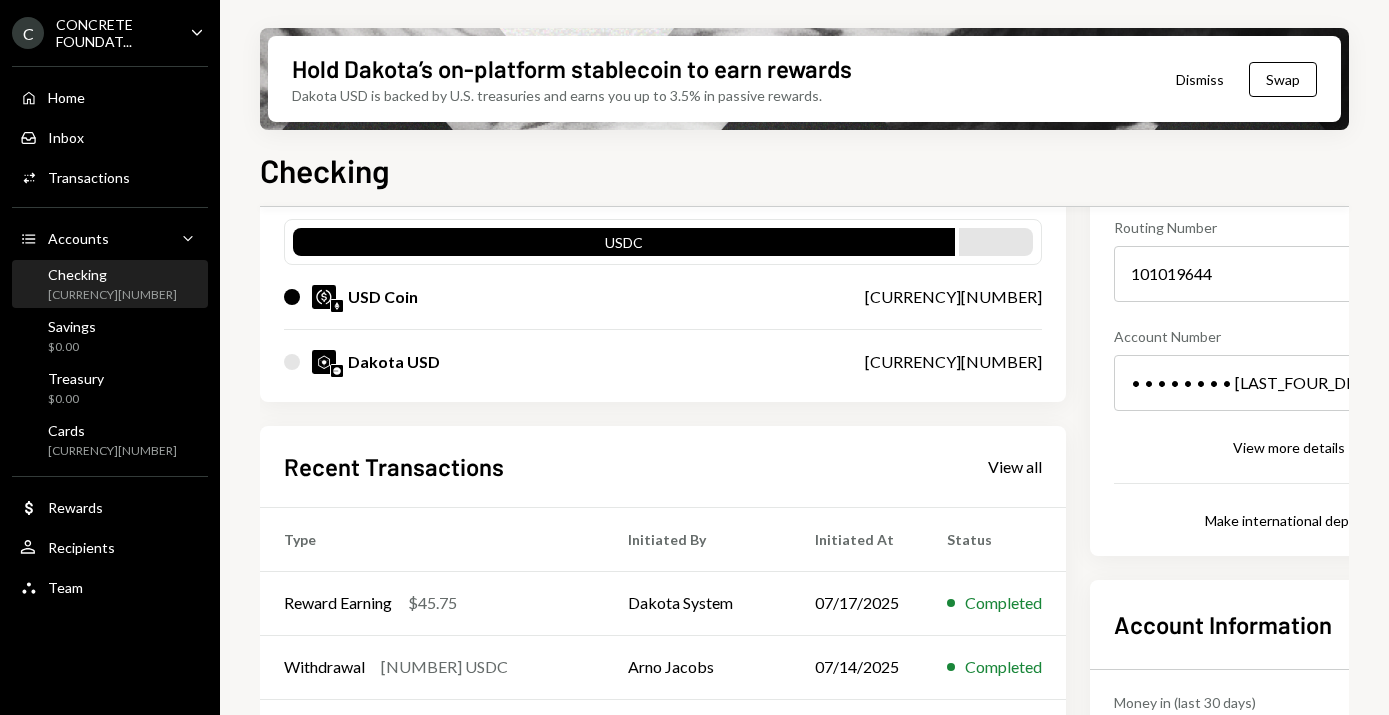 scroll, scrollTop: 201, scrollLeft: 0, axis: vertical 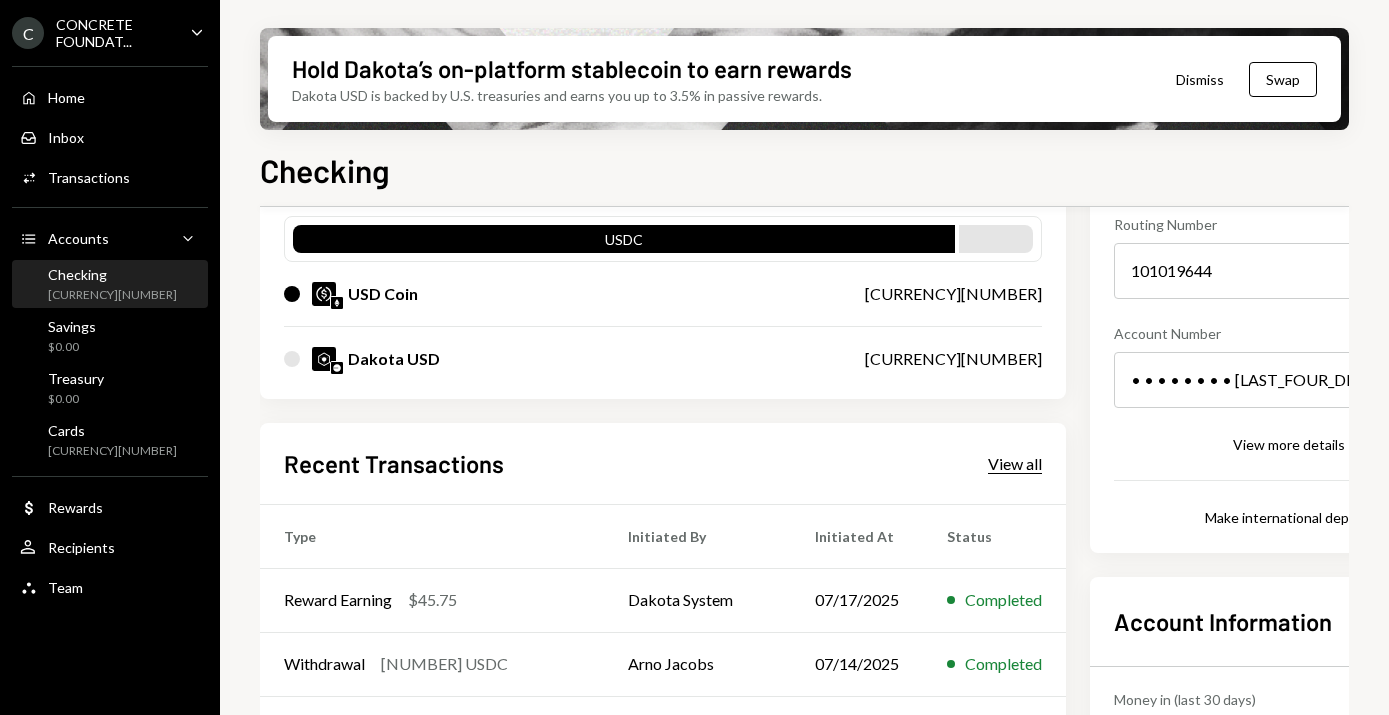 click on "View all" at bounding box center (1015, 464) 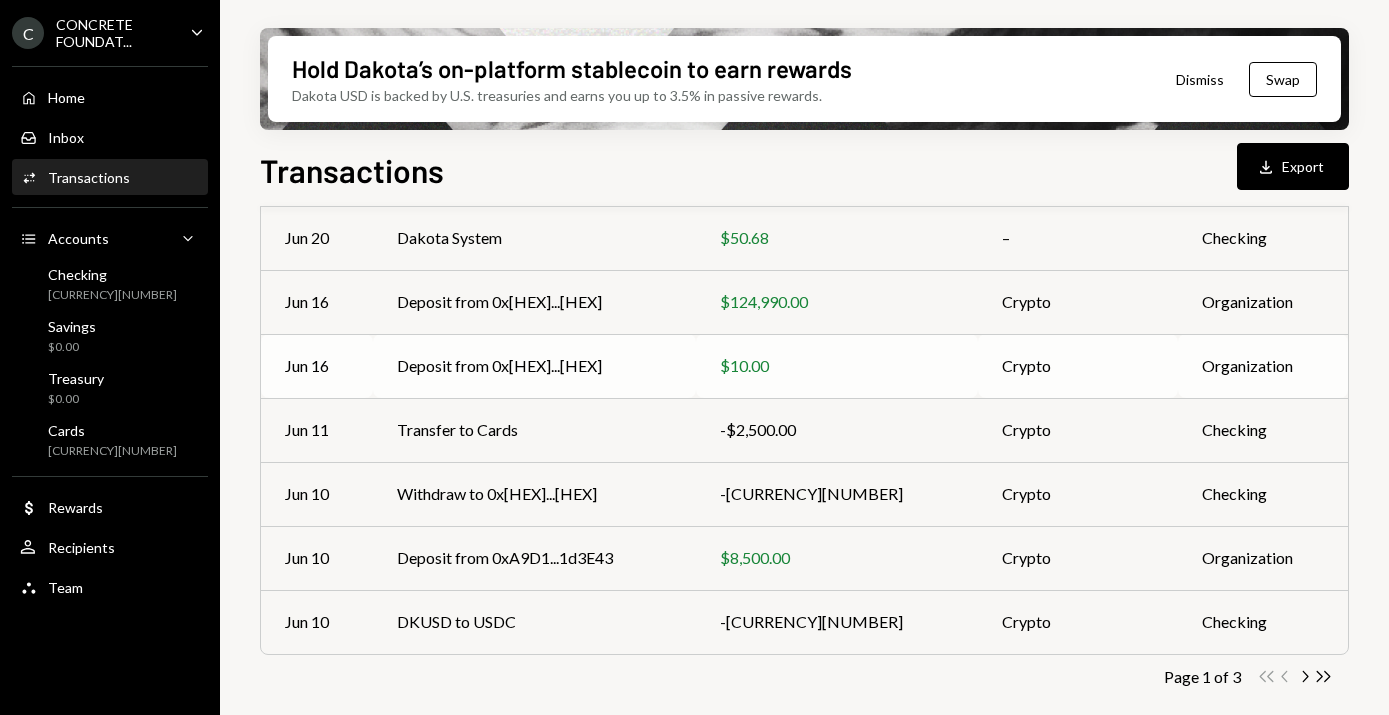 scroll, scrollTop: 0, scrollLeft: 0, axis: both 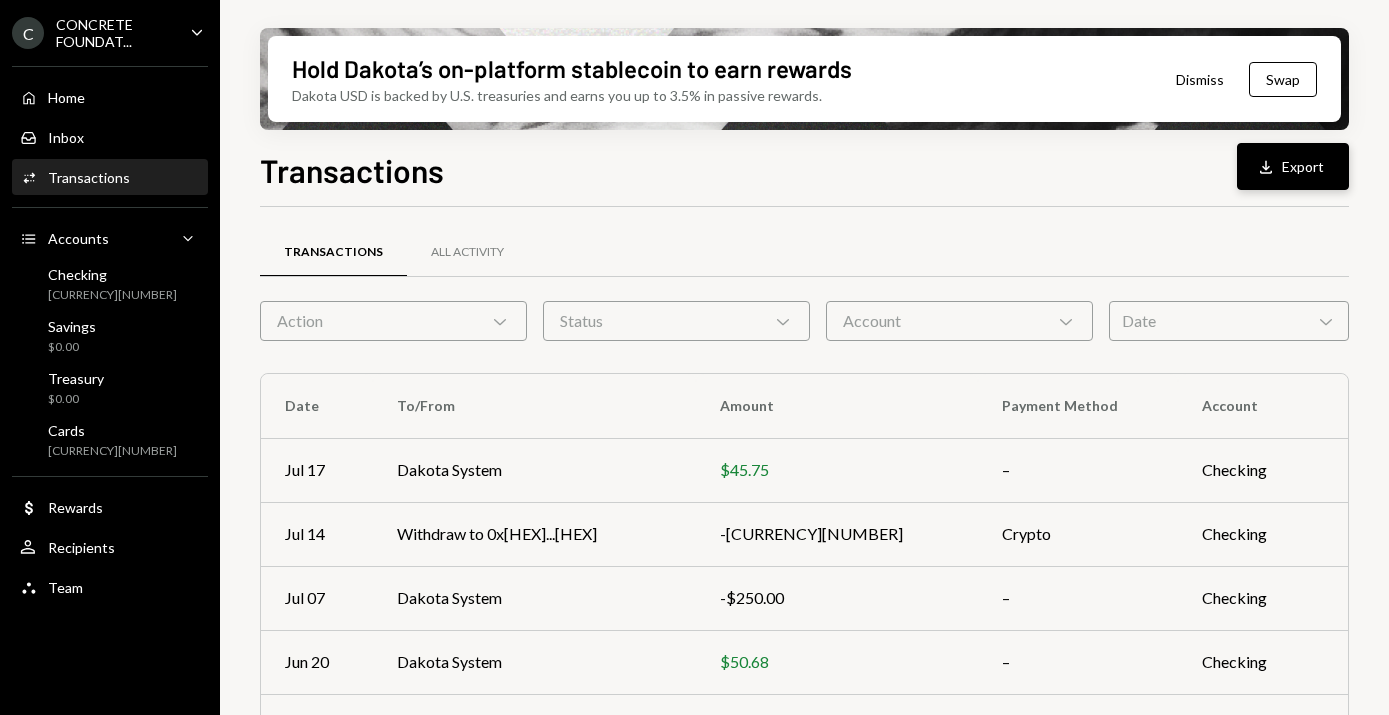 click on "Download" at bounding box center [1269, 167] 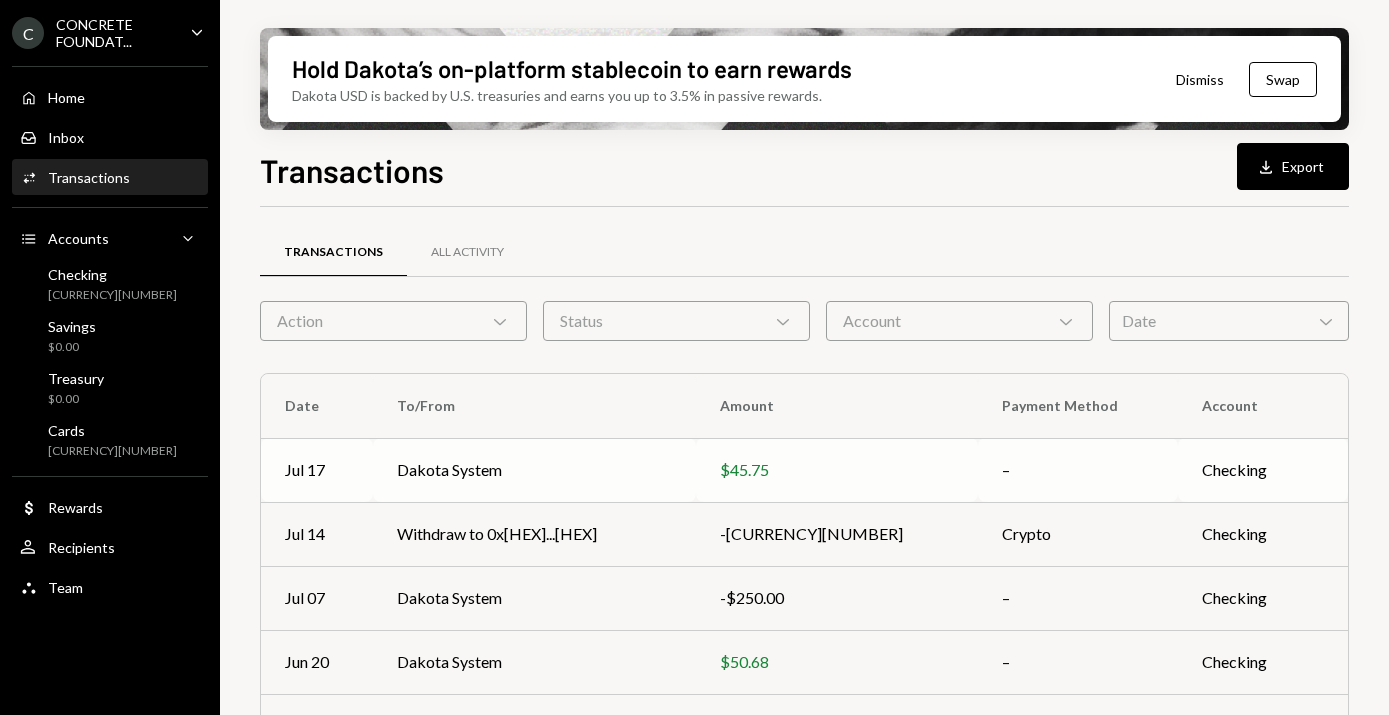 click on "Dakota System" at bounding box center (534, 470) 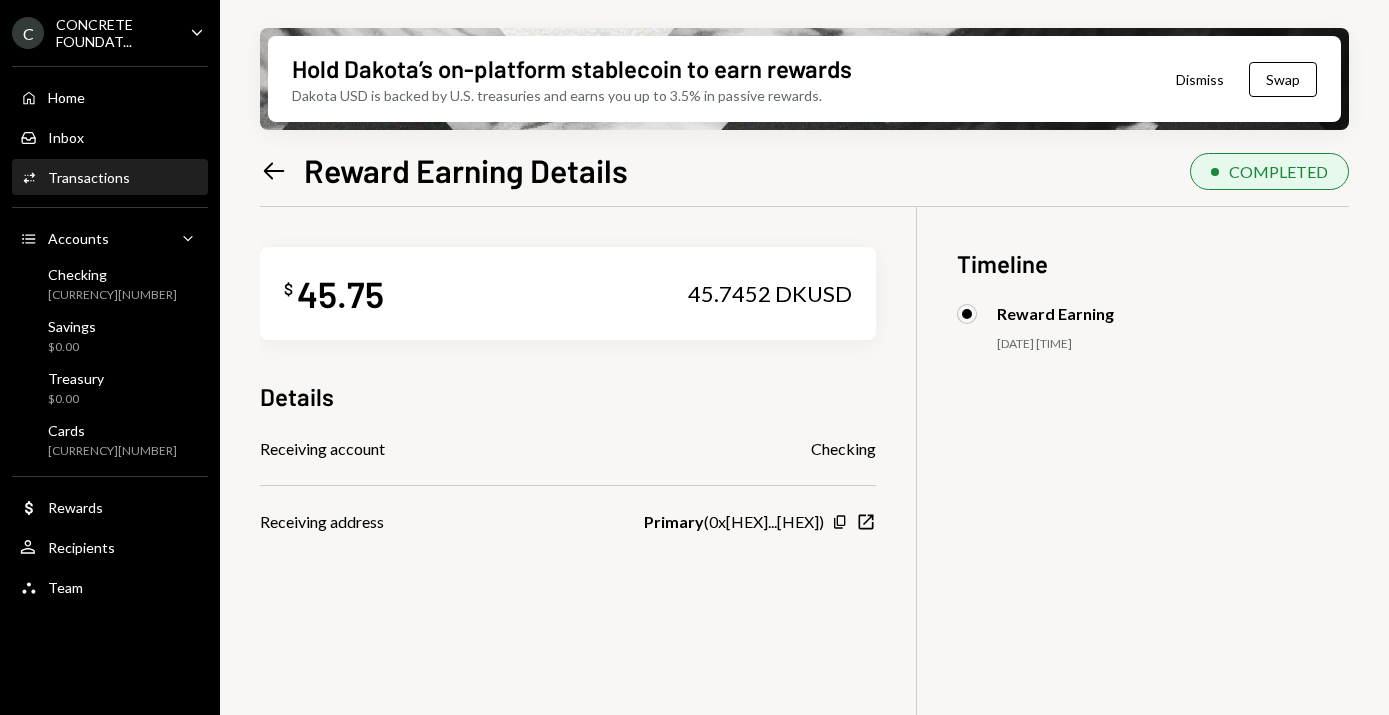 click 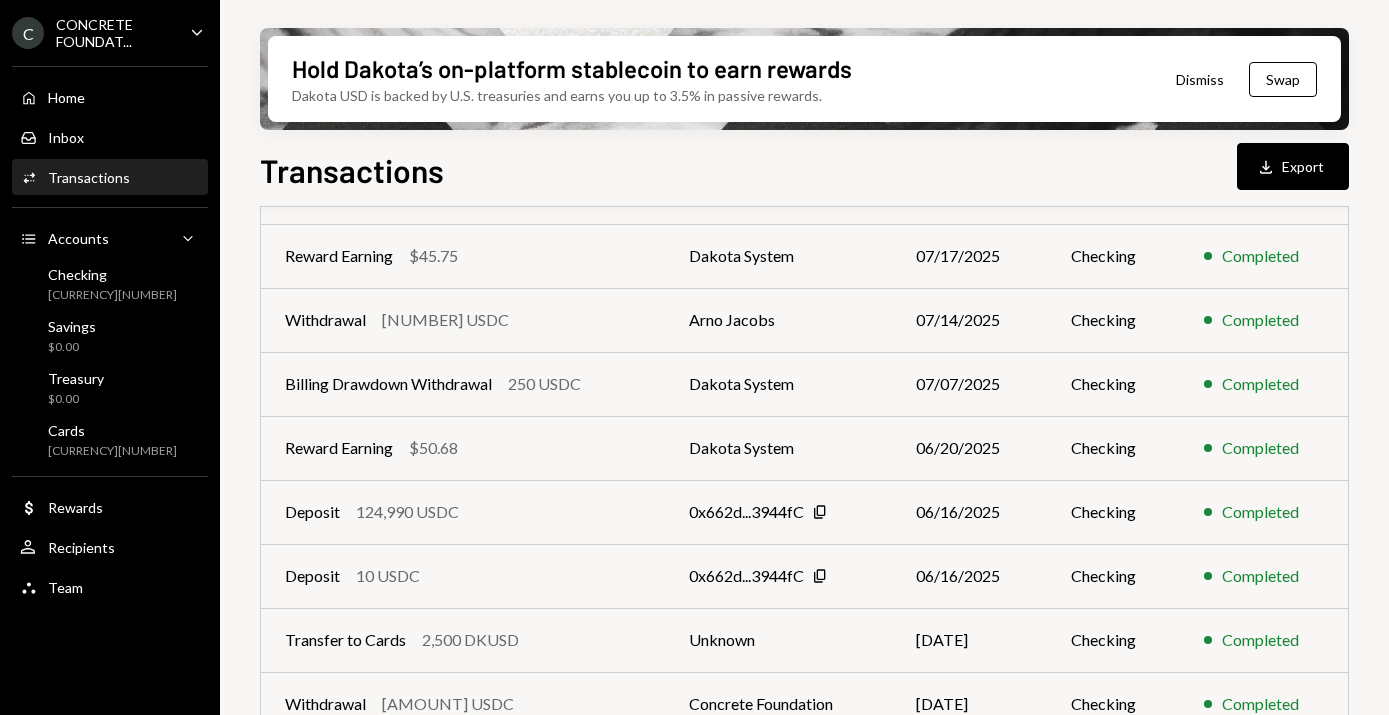 scroll, scrollTop: 208, scrollLeft: 0, axis: vertical 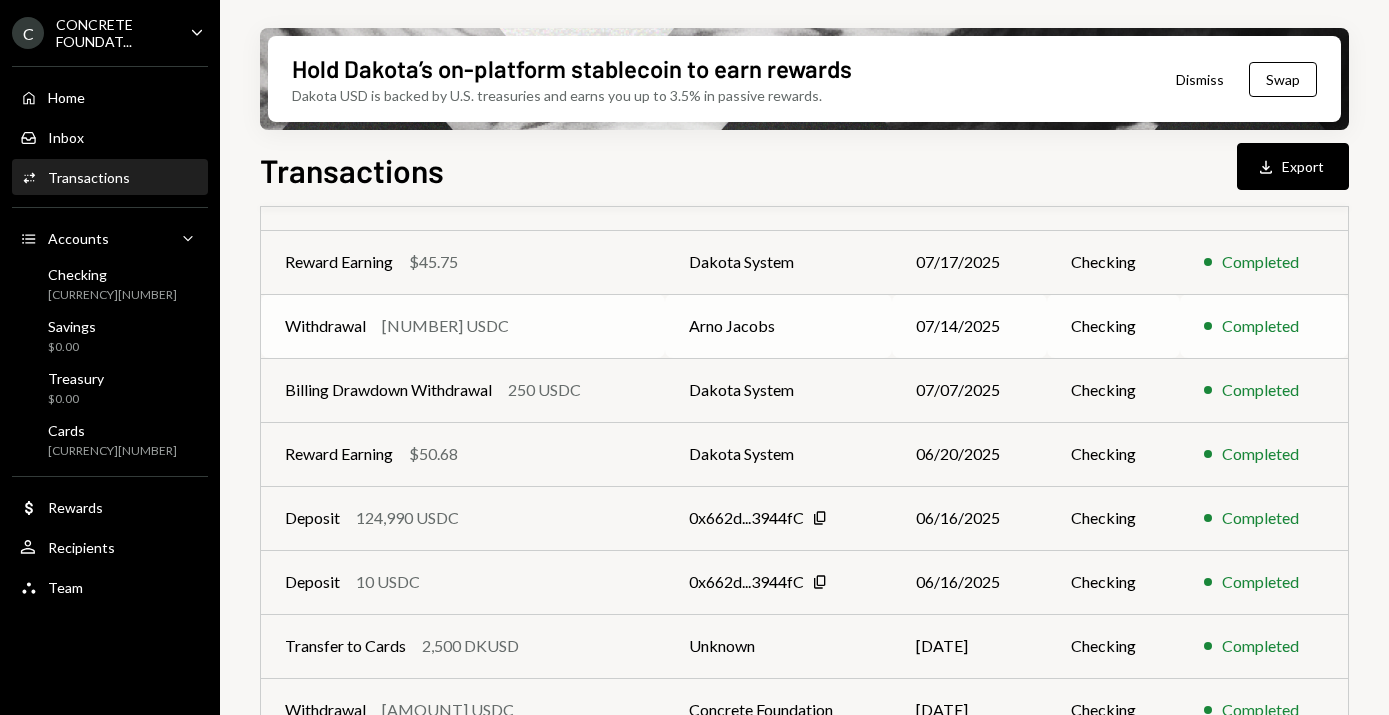 click on "[NUMBER]  USDC" at bounding box center [445, 326] 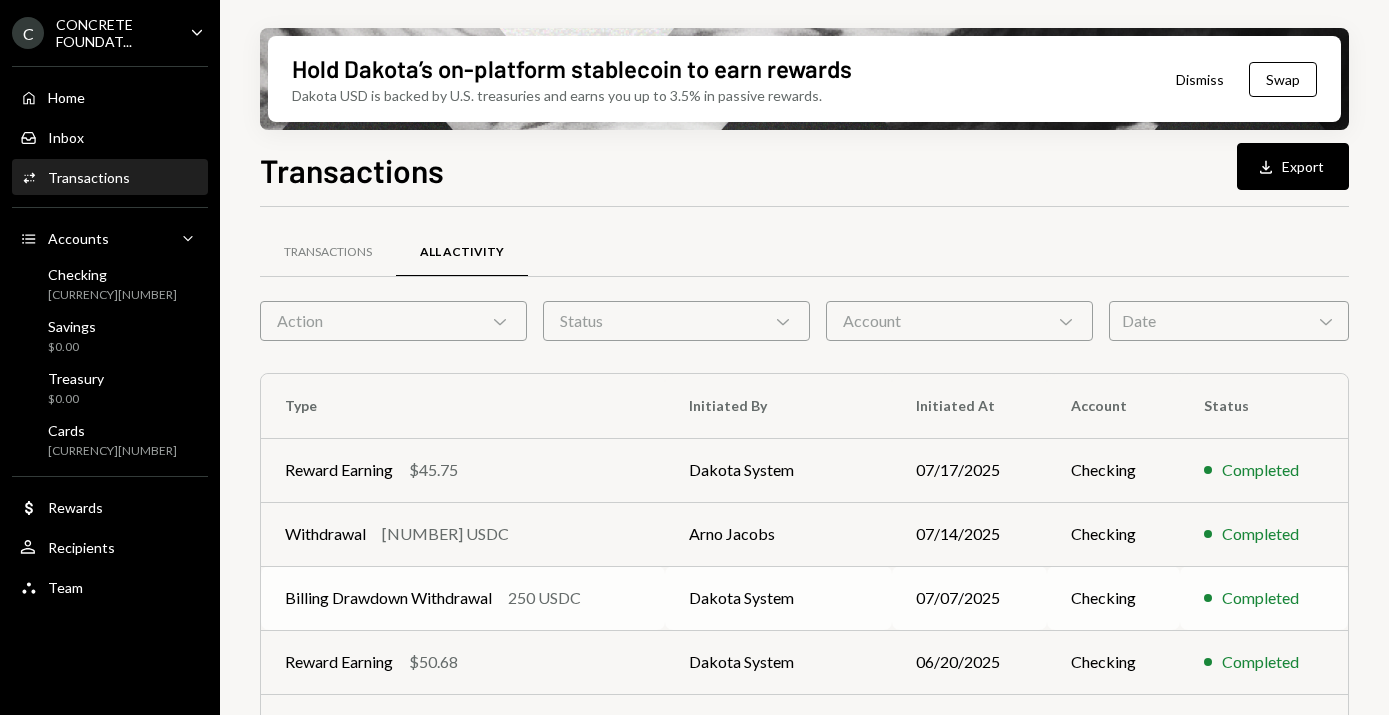 click on "Billing Drawdown Withdrawal" at bounding box center [388, 598] 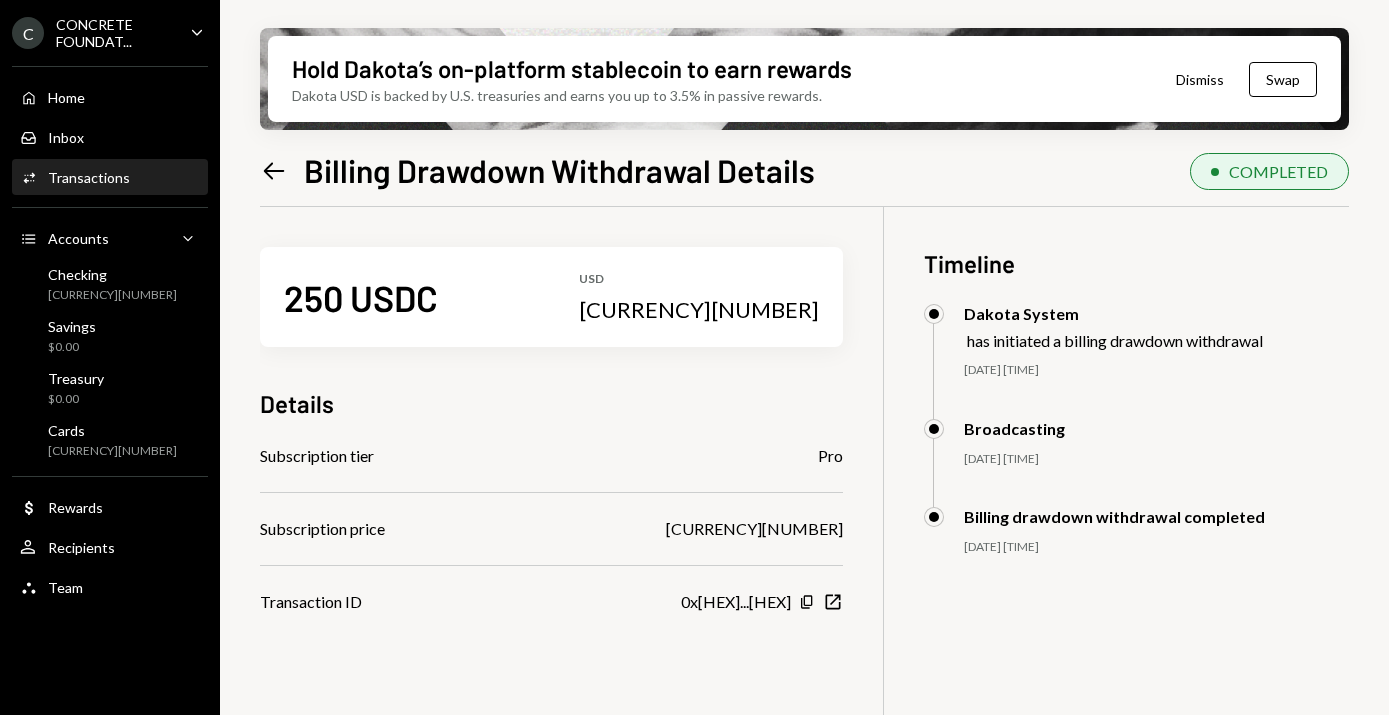 click on "Left Arrow" 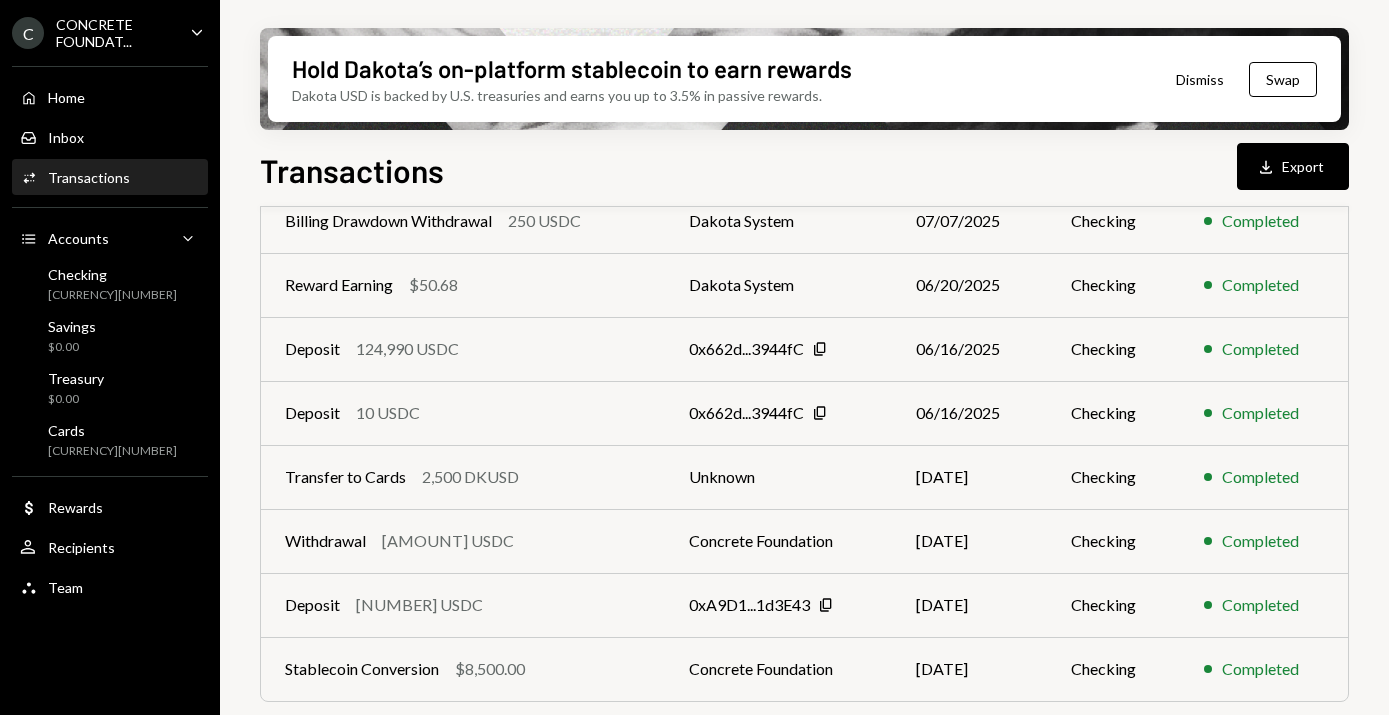 scroll, scrollTop: 379, scrollLeft: 0, axis: vertical 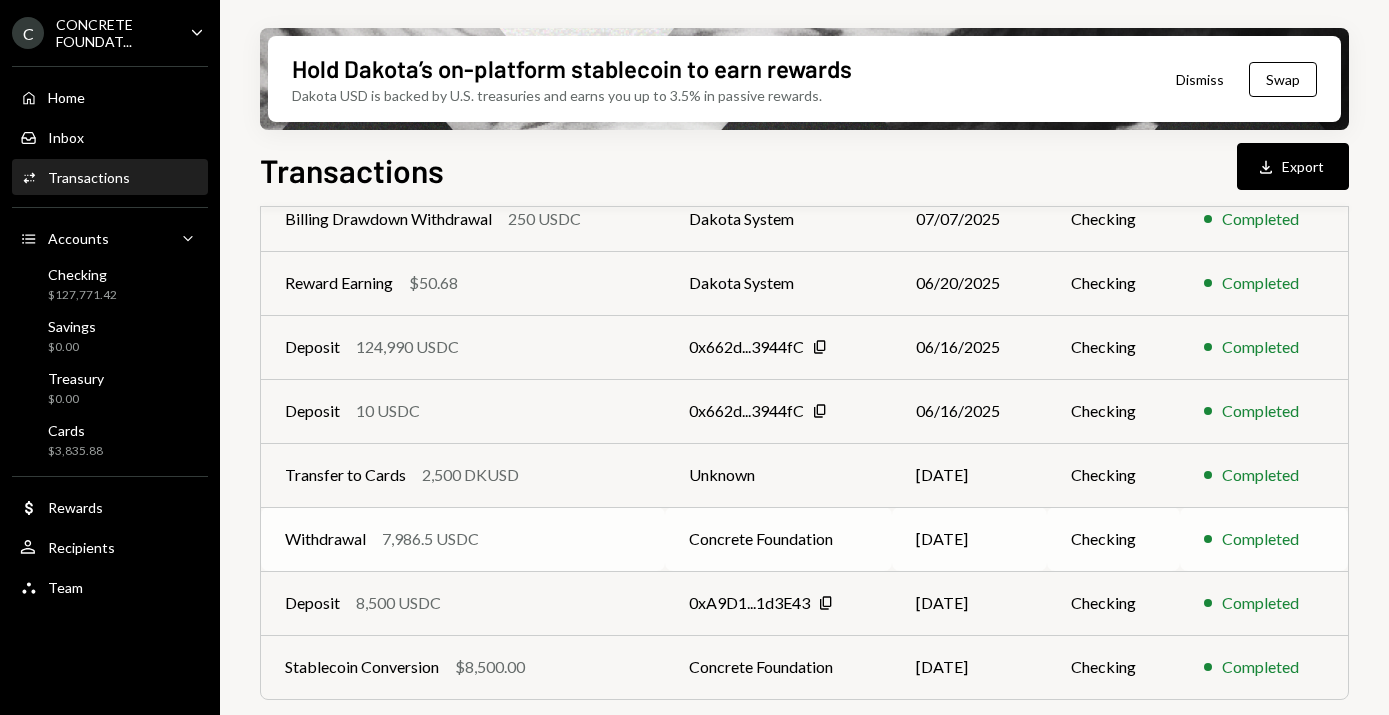 click on "7,986.5  USDC" at bounding box center [430, 539] 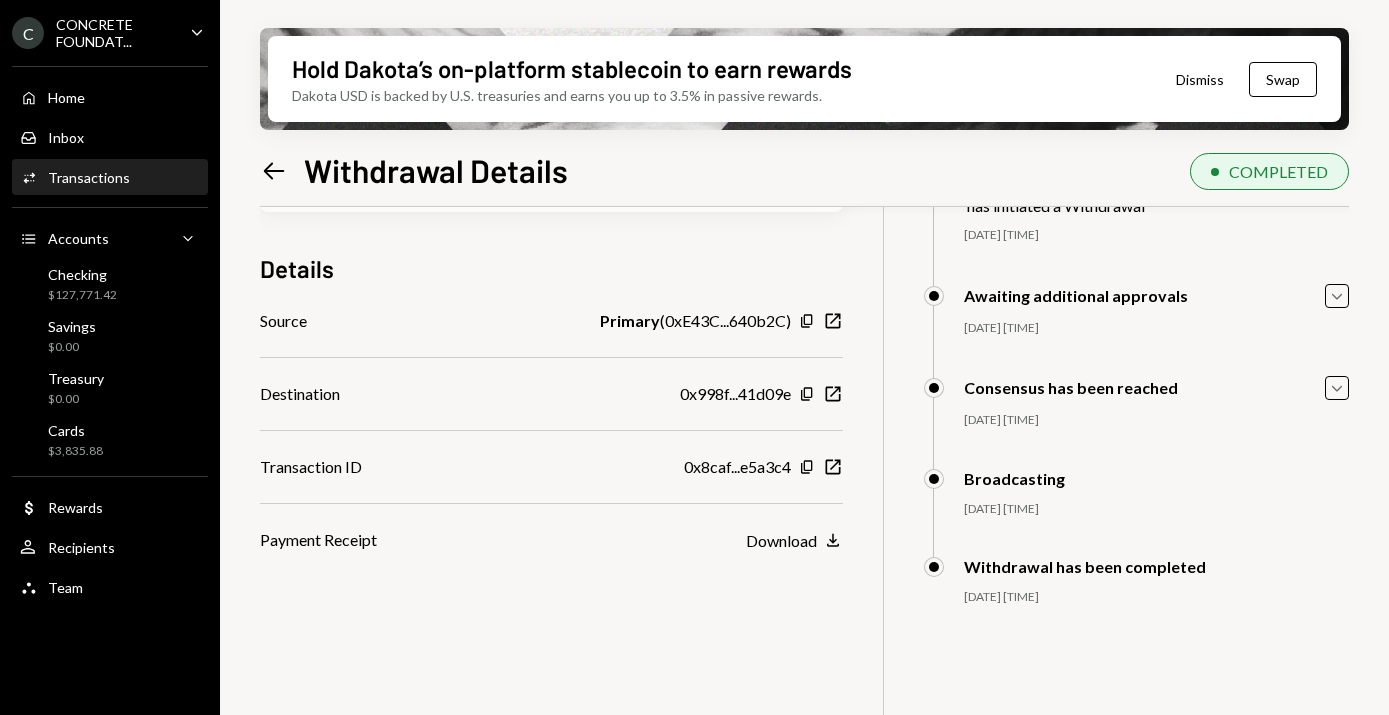 scroll, scrollTop: 136, scrollLeft: 0, axis: vertical 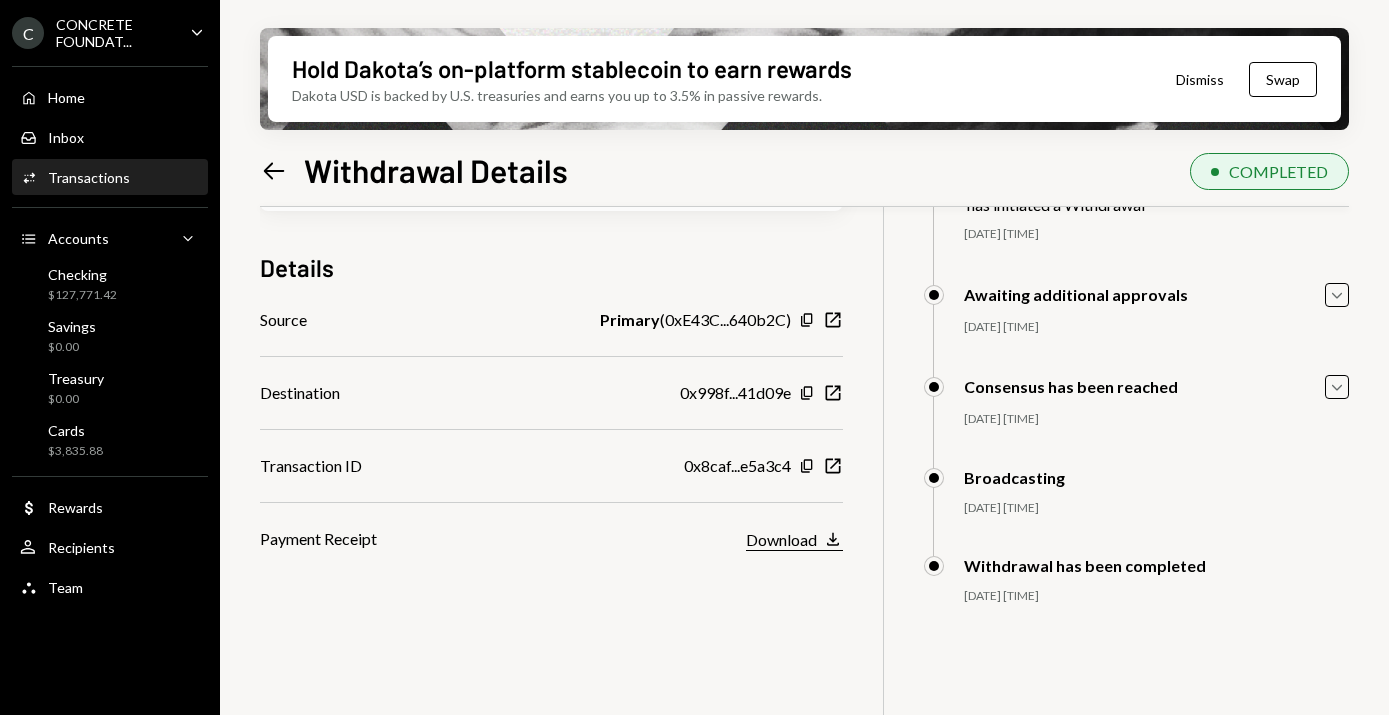 click on "Download" at bounding box center [781, 539] 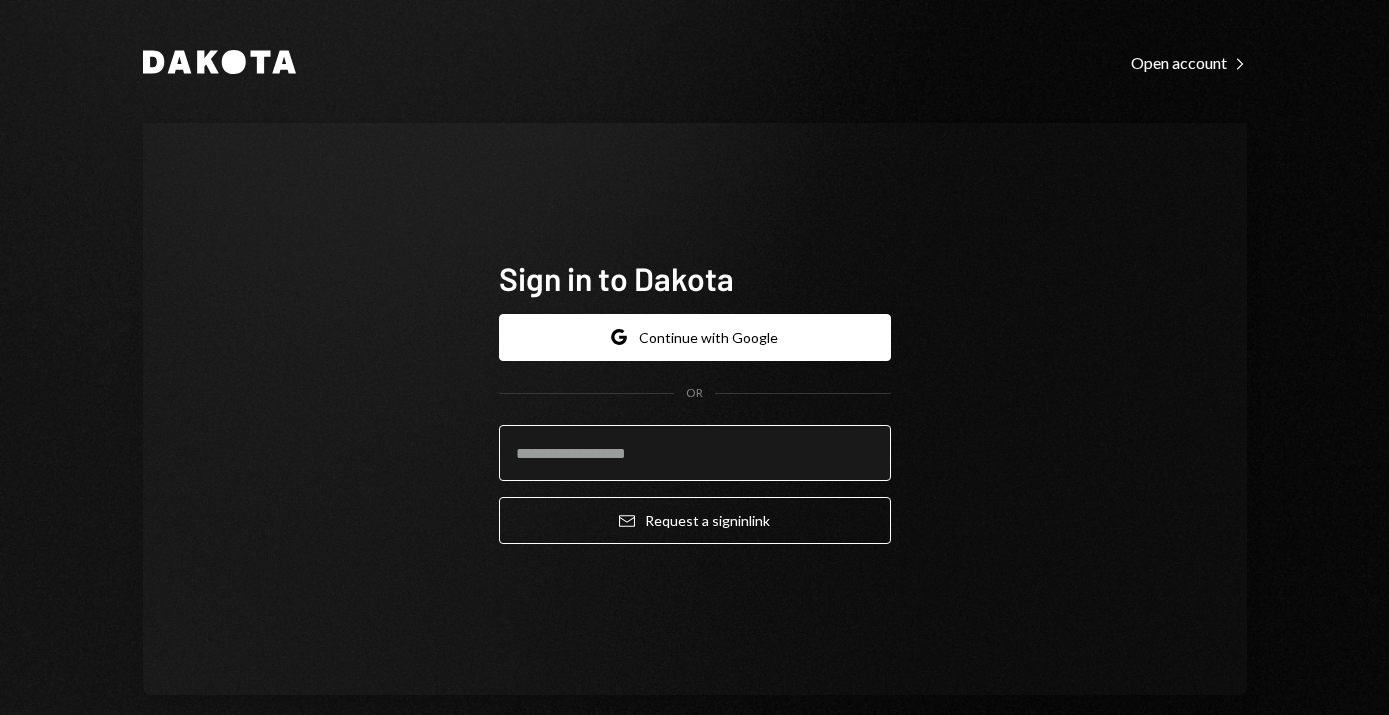 click at bounding box center (695, 453) 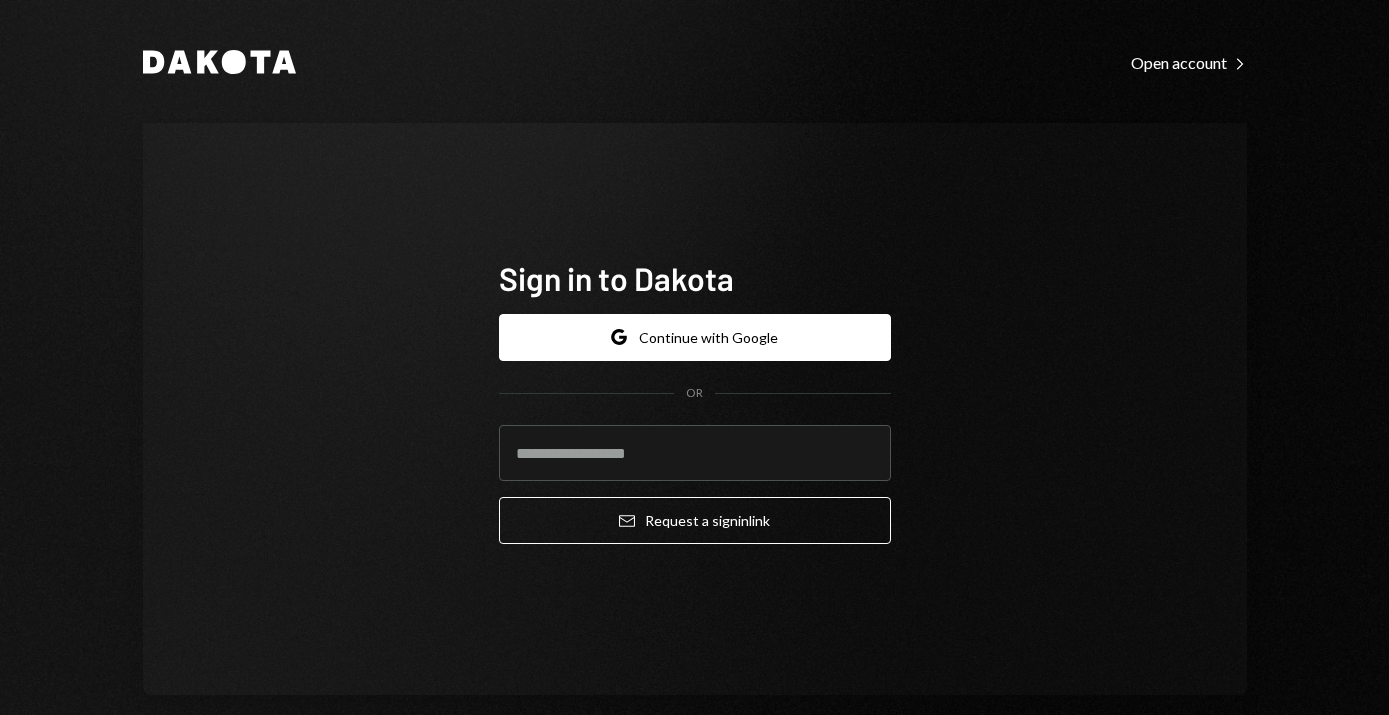 scroll, scrollTop: 0, scrollLeft: 0, axis: both 